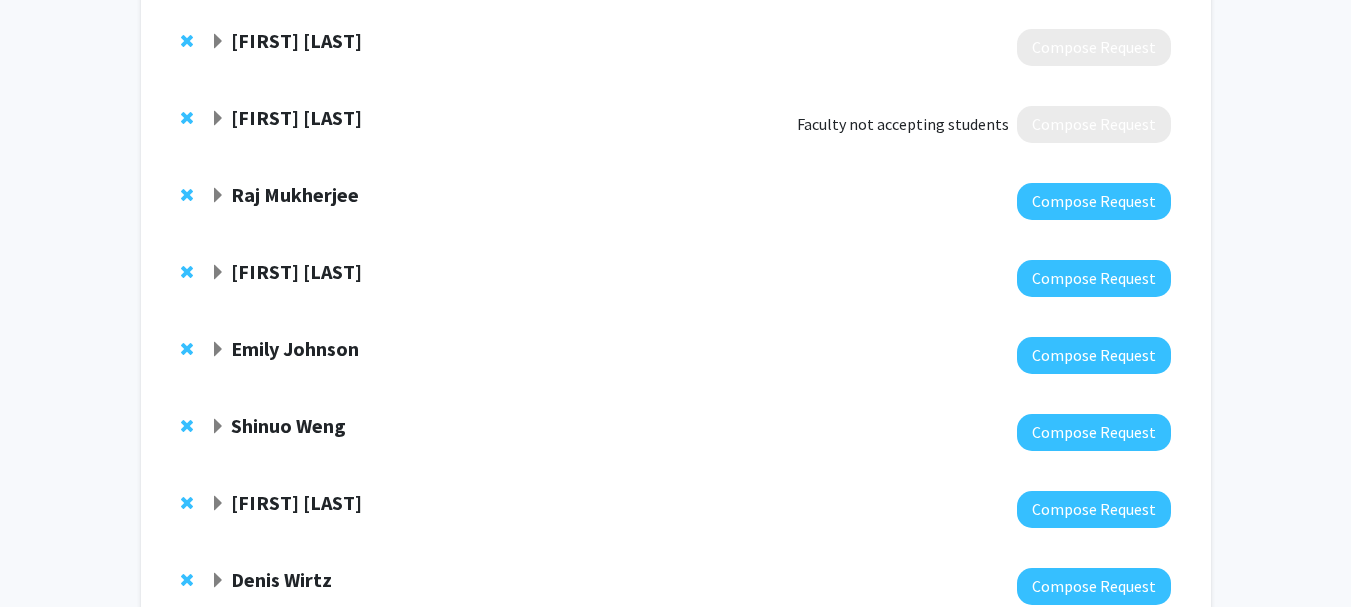 scroll, scrollTop: 200, scrollLeft: 0, axis: vertical 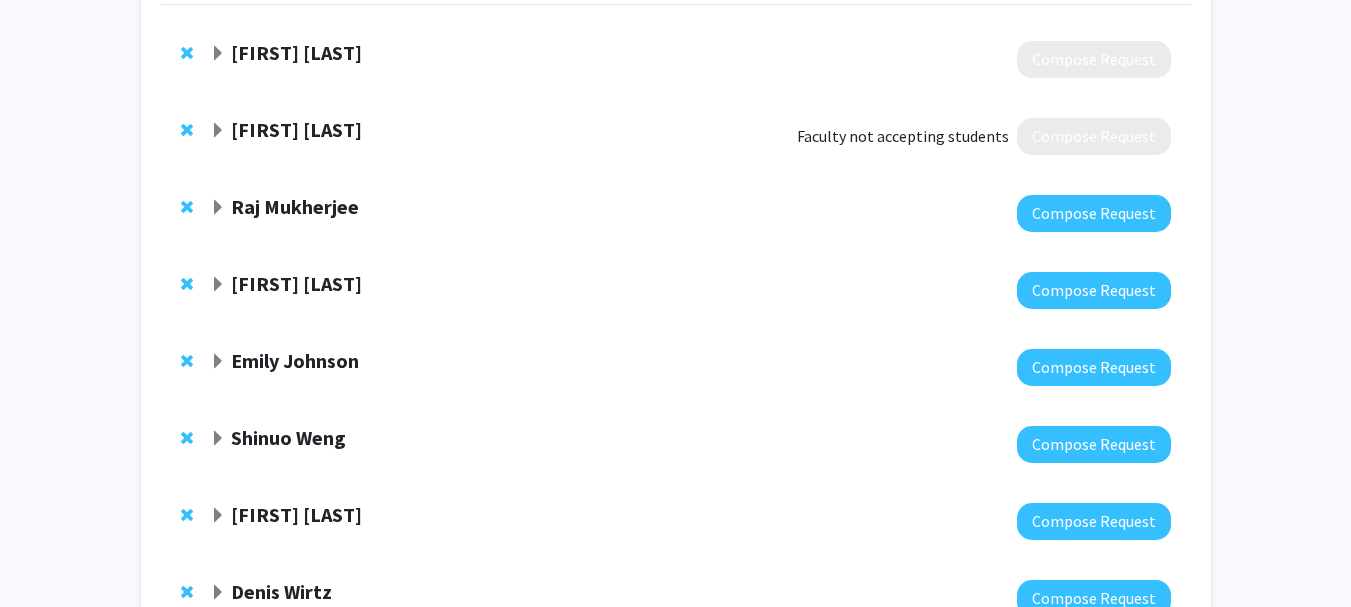 click 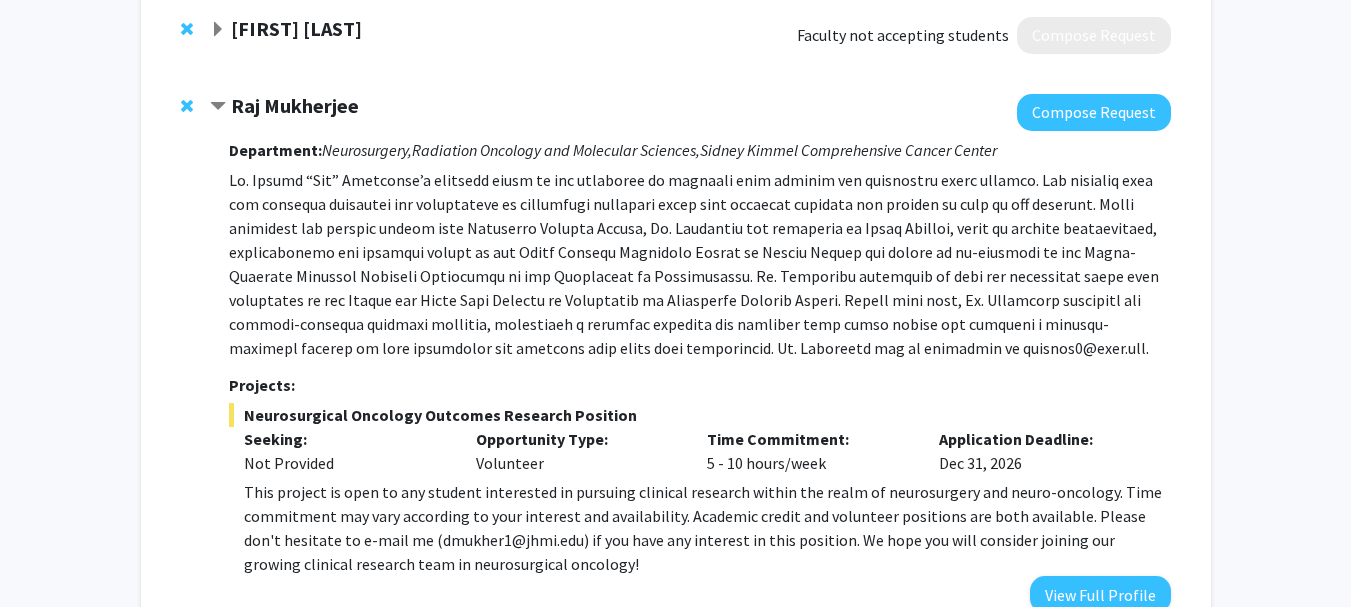 scroll, scrollTop: 300, scrollLeft: 0, axis: vertical 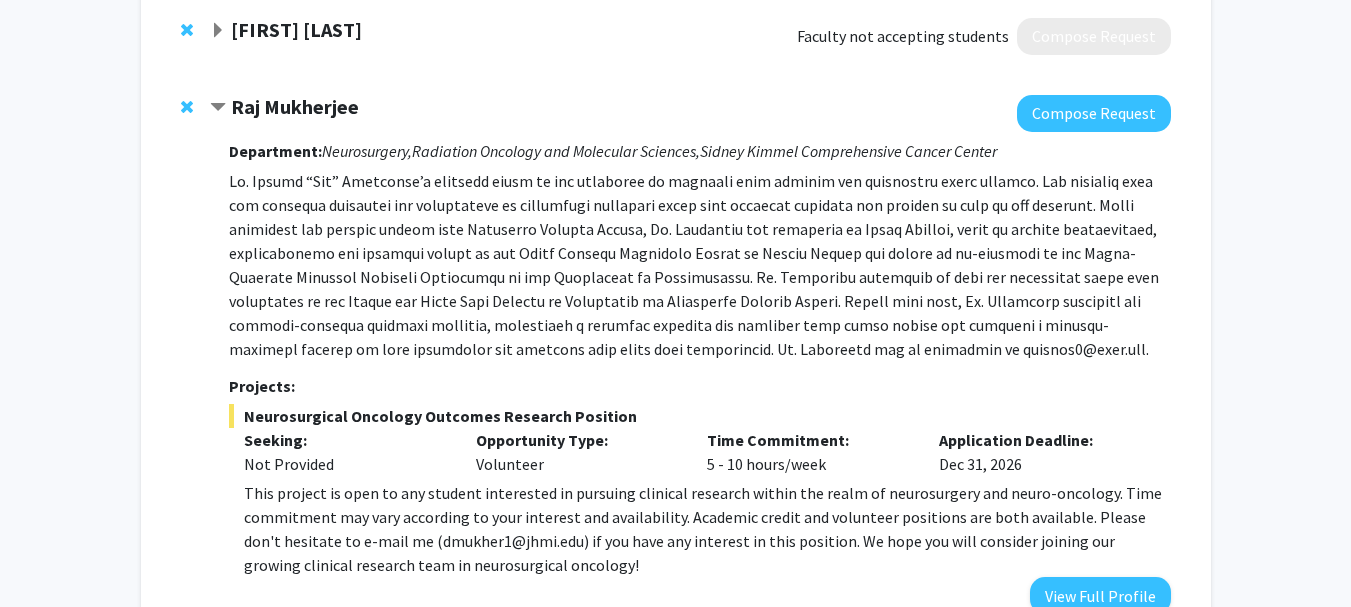 click on "Raj Mukherjee" 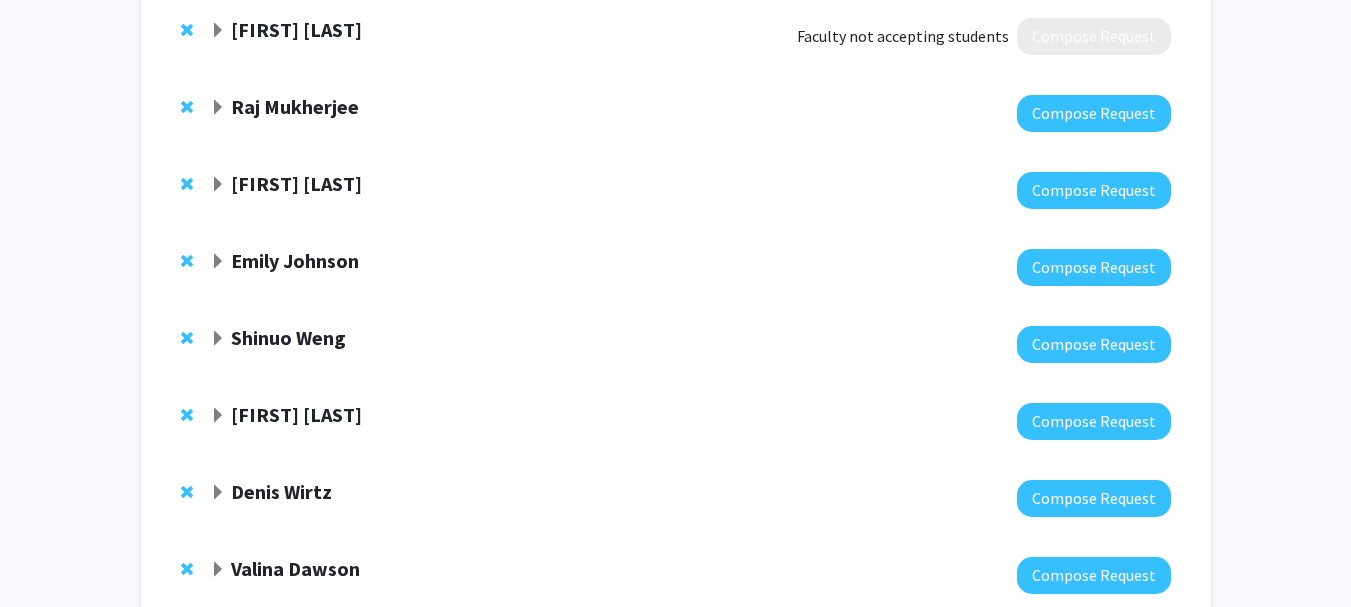 click on "Raj Mukherjee" 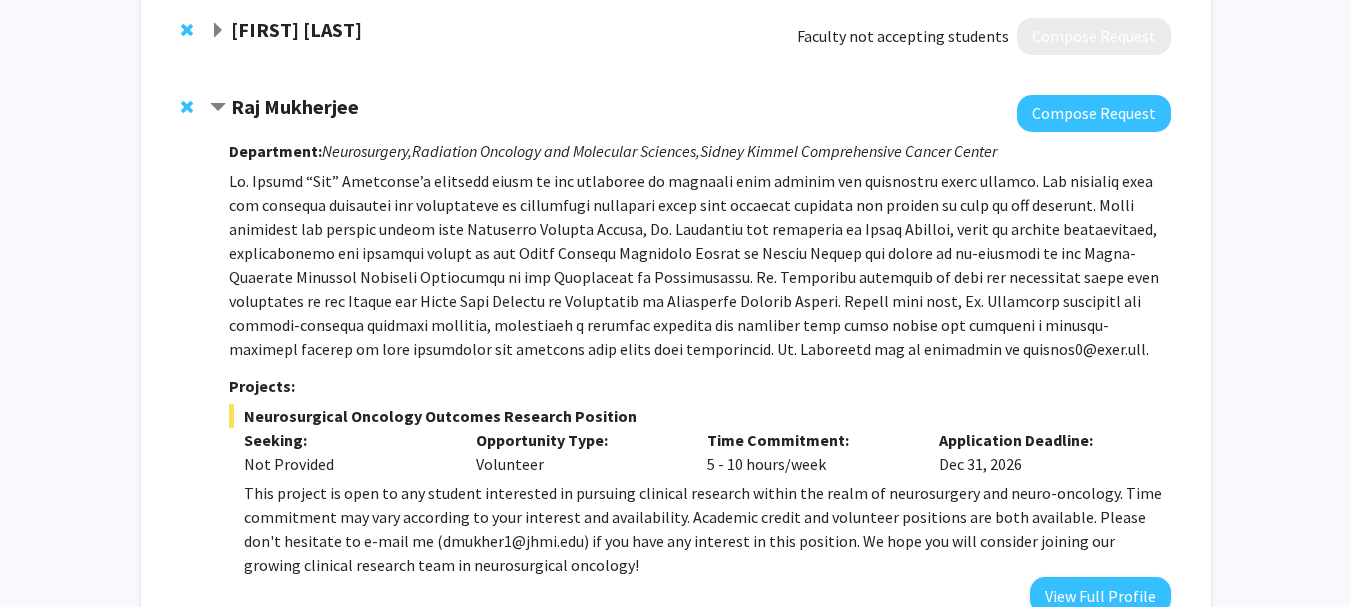 click on "Raj Mukherjee" 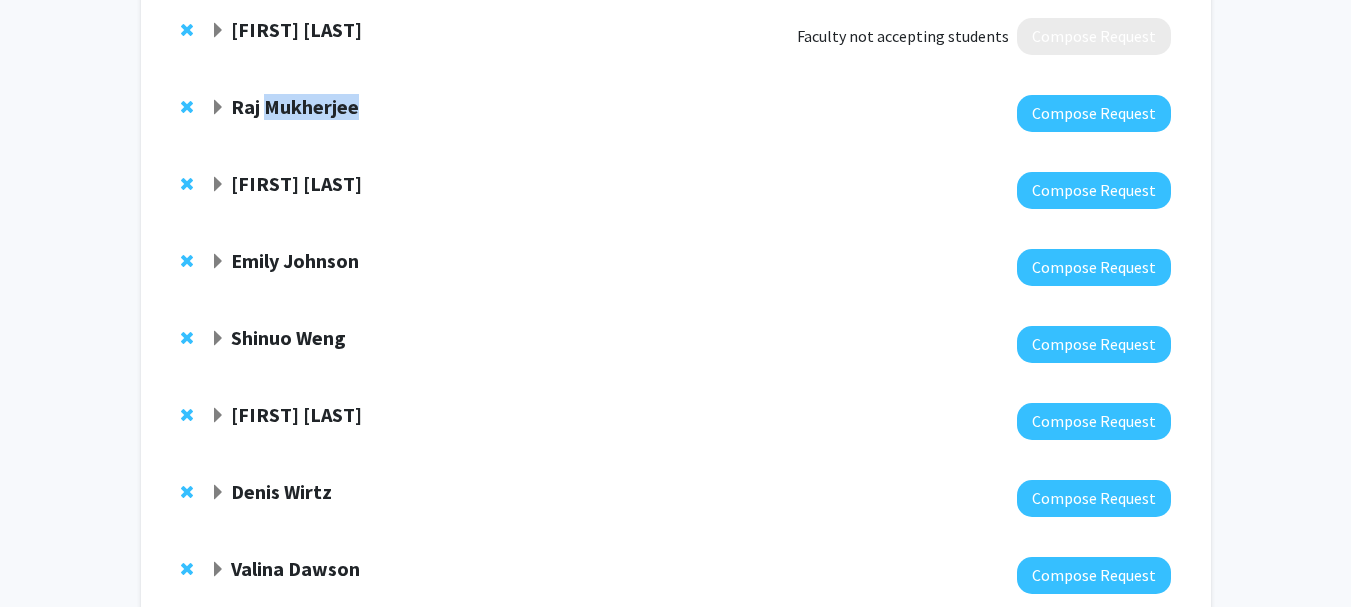 click on "Raj Mukherjee" 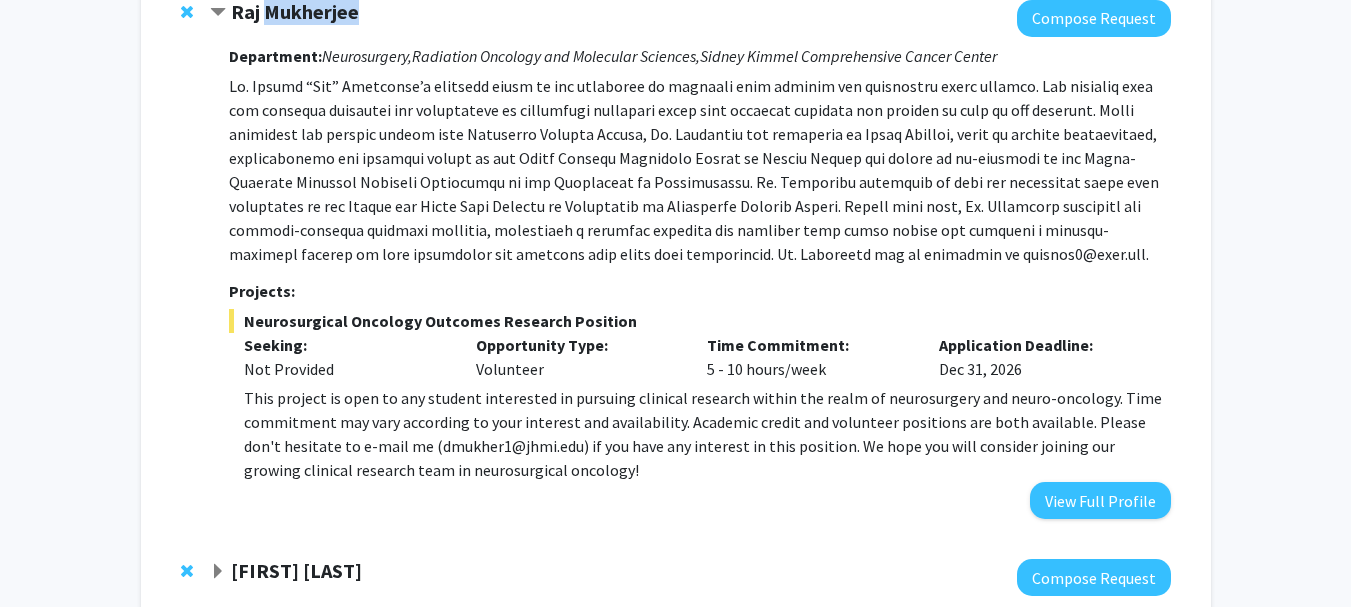 scroll, scrollTop: 400, scrollLeft: 0, axis: vertical 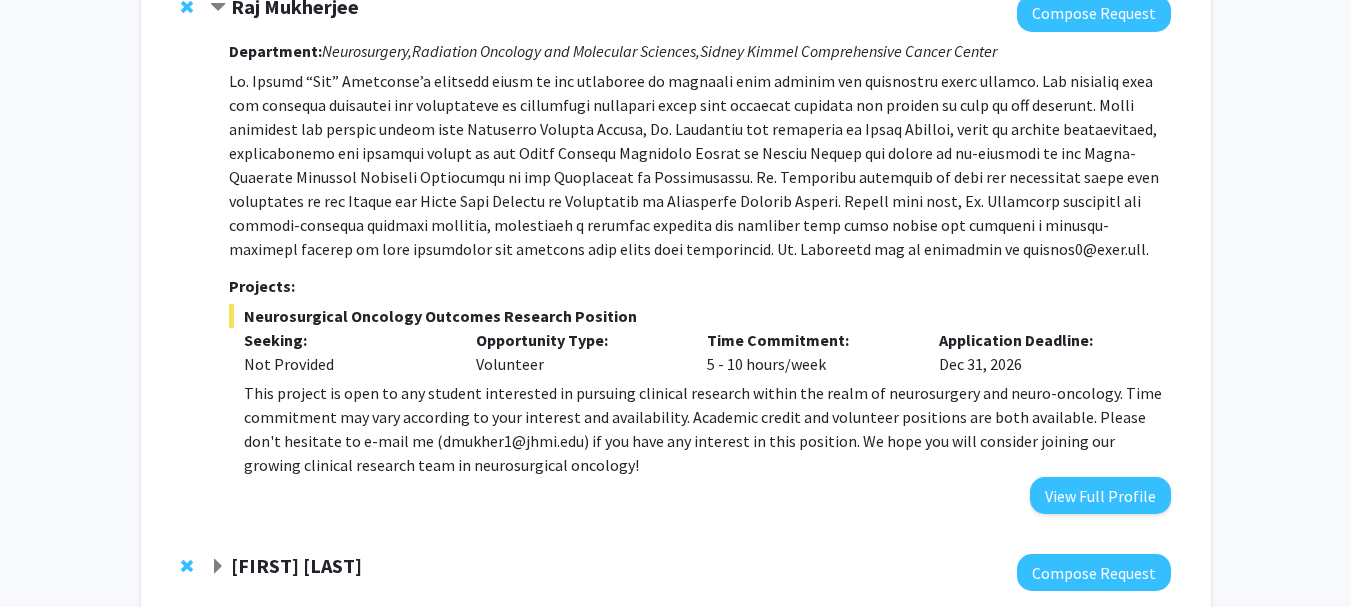 click on "This project is open to any student interested in pursuing clinical research within the realm of neurosurgery and neuro-oncology. Time commitment may vary according to your interest and availability.  Academic credit and volunteer positions are both available. Please don't hesitate to e-mail me (dmukher1@jhmi.edu) if you have any interest in this position. We hope you will consider joining our growing clinical research team in neurosurgical oncology!" at bounding box center (707, 429) 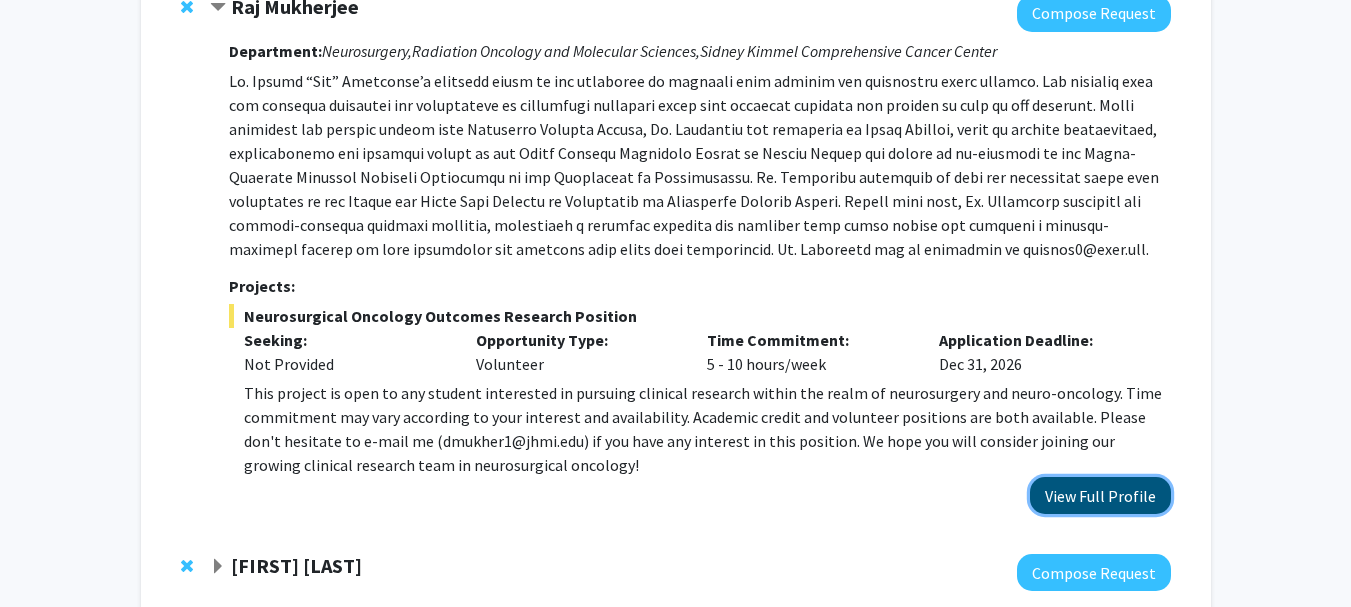 click on "View Full Profile" at bounding box center (1100, 495) 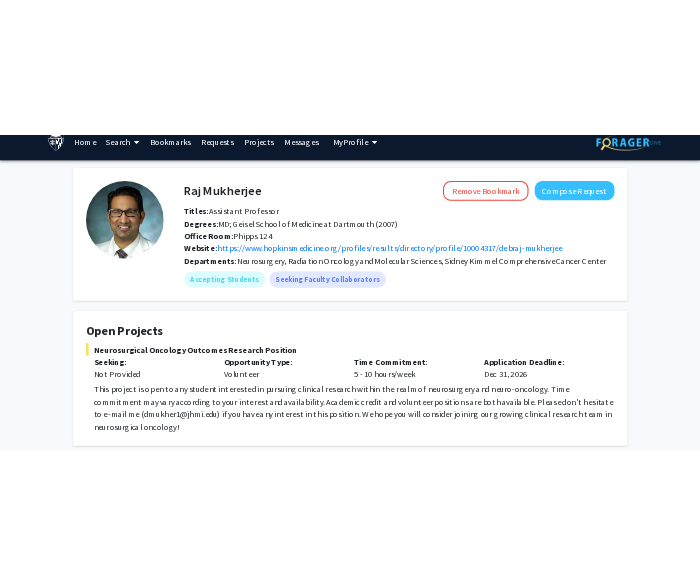 scroll, scrollTop: 100, scrollLeft: 0, axis: vertical 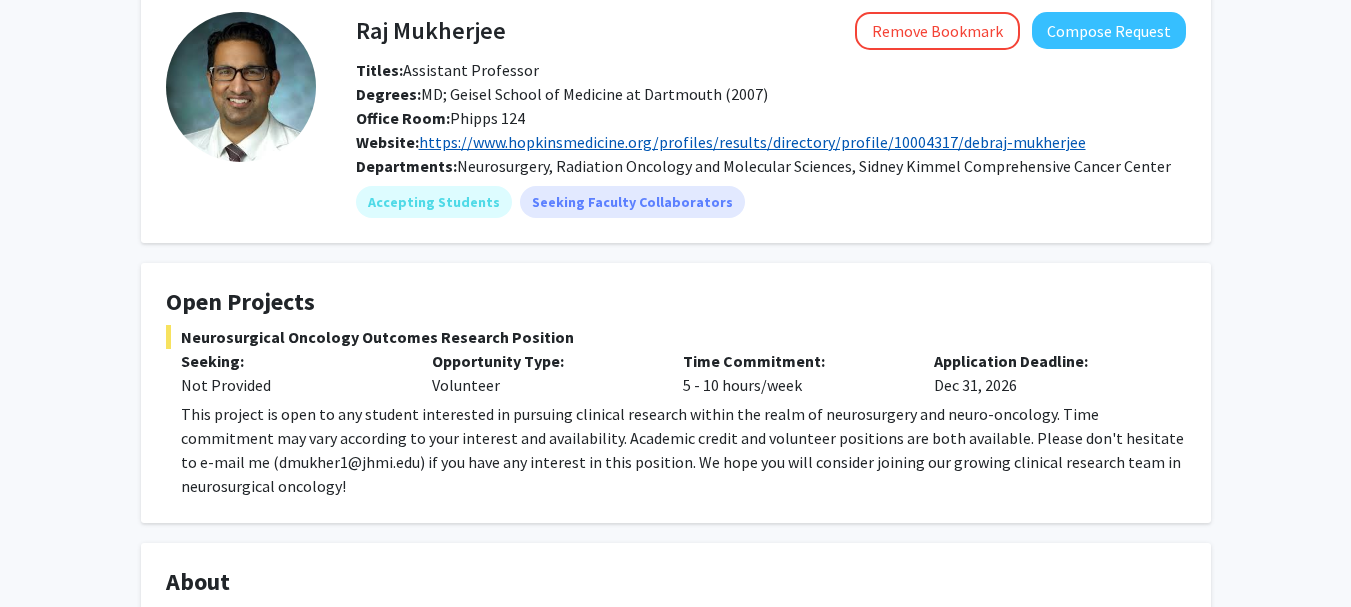 click on "https://www.hopkinsmedicine.org/profiles/results/directory/profile/10004317/debraj-mukherjee" 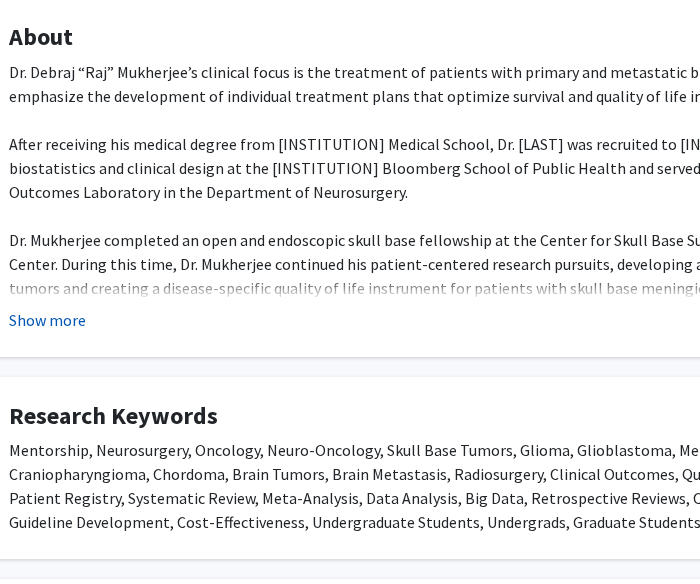 scroll, scrollTop: 648, scrollLeft: 77, axis: both 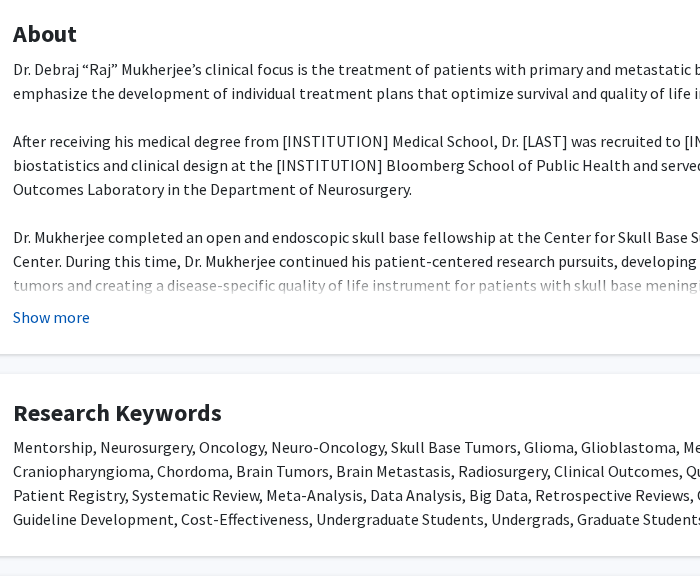 click on "Show more" 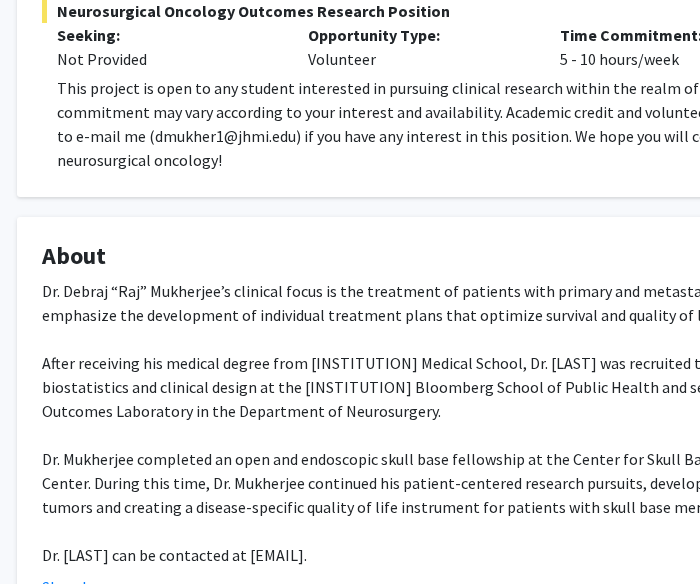 scroll, scrollTop: 614, scrollLeft: 48, axis: both 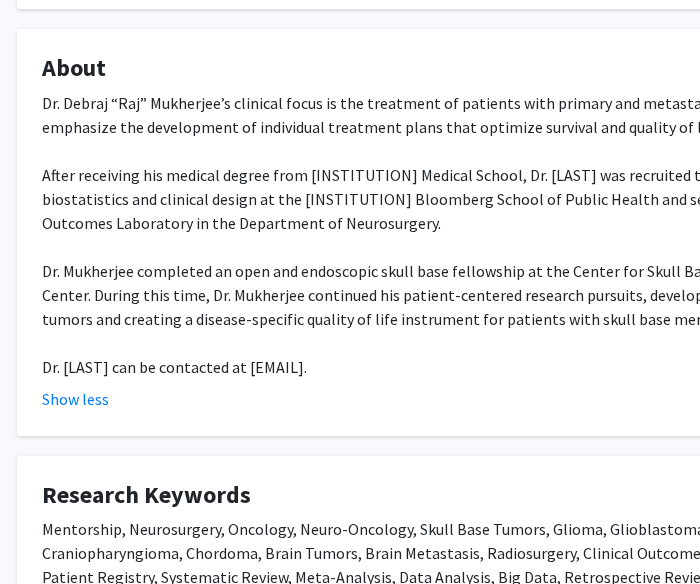 drag, startPoint x: 40, startPoint y: 98, endPoint x: 483, endPoint y: 374, distance: 521.9435 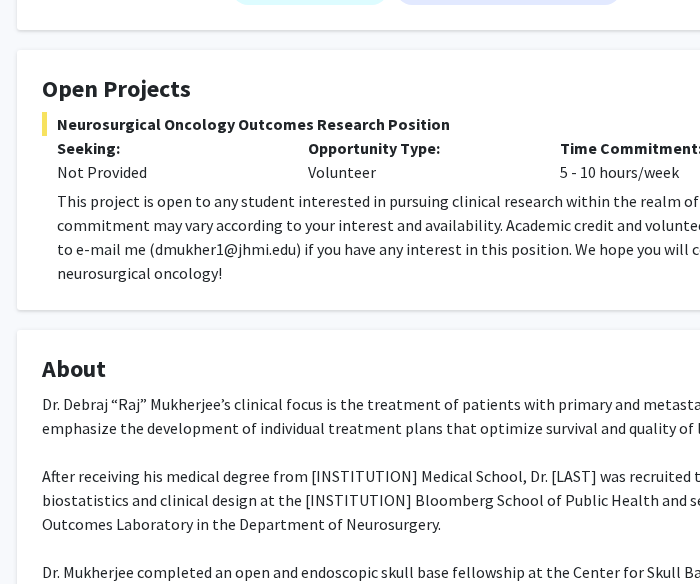 scroll, scrollTop: 314, scrollLeft: 48, axis: both 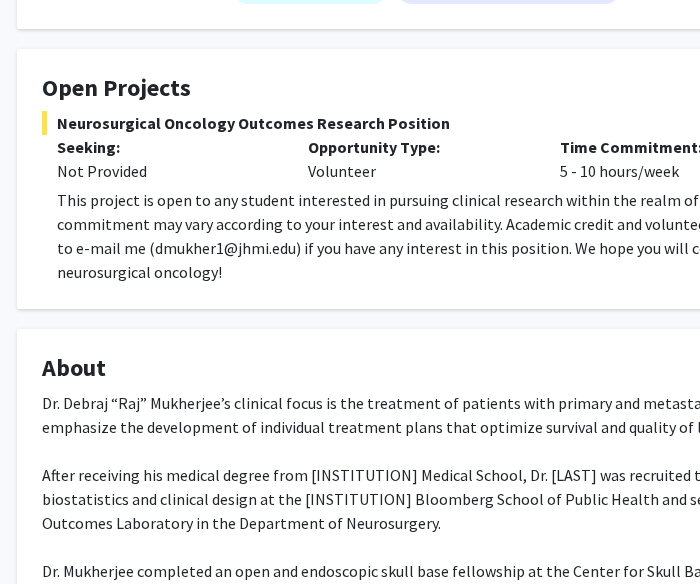 click on "This project is open to any student interested in pursuing clinical research within the realm of neurosurgery and neuro-oncology. Time commitment may vary according to your interest and availability.  Academic credit and volunteer positions are both available. Please don't hesitate to e-mail me (dmukher1@jhmi.edu) if you have any interest in this position. We hope you will consider joining our growing clinical research team in neurosurgical oncology!" 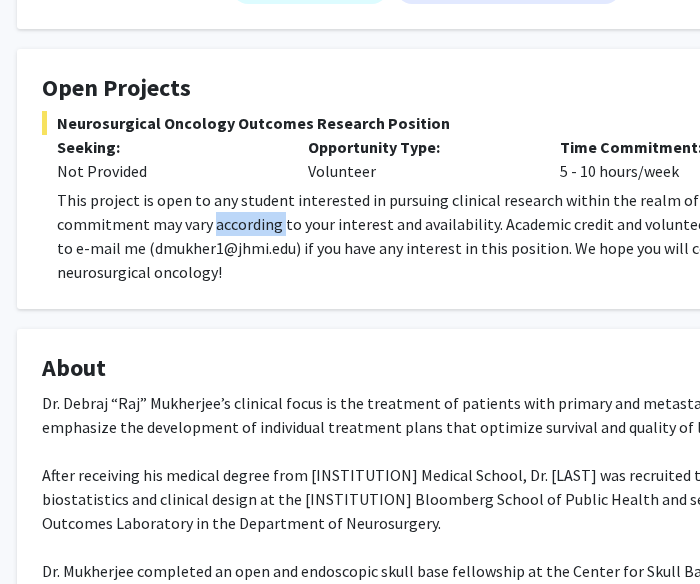 click on "This project is open to any student interested in pursuing clinical research within the realm of neurosurgery and neuro-oncology. Time commitment may vary according to your interest and availability.  Academic credit and volunteer positions are both available. Please don't hesitate to e-mail me (dmukher1@jhmi.edu) if you have any interest in this position. We hope you will consider joining our growing clinical research team in neurosurgical oncology!" 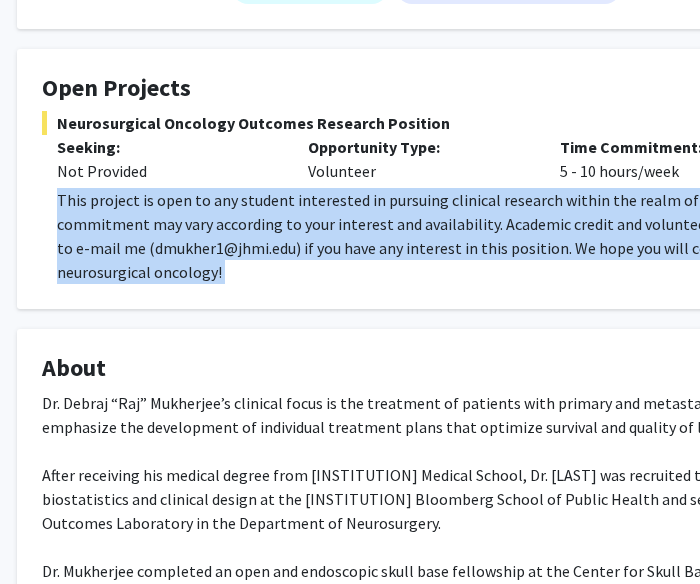 click on "This project is open to any student interested in pursuing clinical research within the realm of neurosurgery and neuro-oncology. Time commitment may vary according to your interest and availability.  Academic credit and volunteer positions are both available. Please don't hesitate to e-mail me (dmukher1@jhmi.edu) if you have any interest in this position. We hope you will consider joining our growing clinical research team in neurosurgical oncology!" 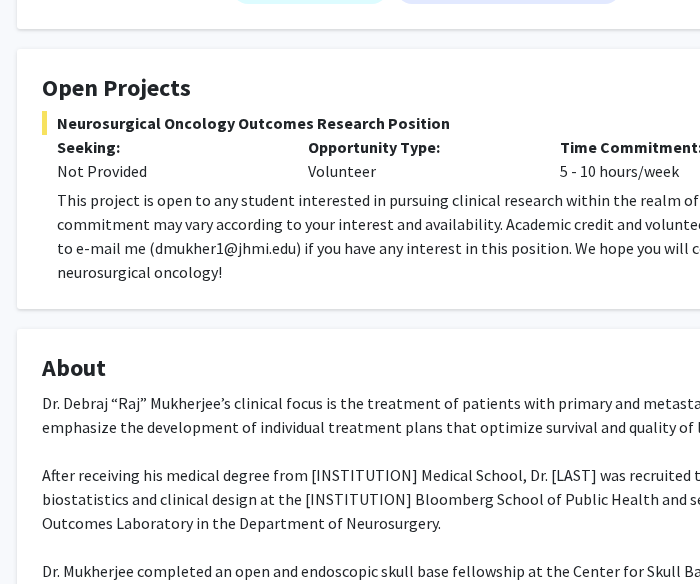 click on "Dr. [LAST] “Raj” [LAST]’s clinical focus is the treatment of patients with primary and metastatic brain lesions. His clinical work and research emphasize the development of individual treatment plans that optimize survival and quality of life in all patients. After receiving his medical degree from [INSTITUTION] Medical School, Dr. [LAST] was recruited to [INSTITUTION], where he studied epidemiology, biostatistics and clinical design at the [INSTITUTION] Bloomberg School of Public Health and served as co-director of the Neuro-Oncology Surgical Outcomes Laboratory in the Department of Neurosurgery. Dr. [LAST] completed an open and endoscopic skull base fellowship at the Center for Skull Base Surgery at [INSTITUTION] Medical Center. During this time, Dr. [LAST] continued his patient-centered research pursuits, developing a national registry for patients with brain tumors and creating a disease-specific quality of life instrument for patients with skull base meningiomas." 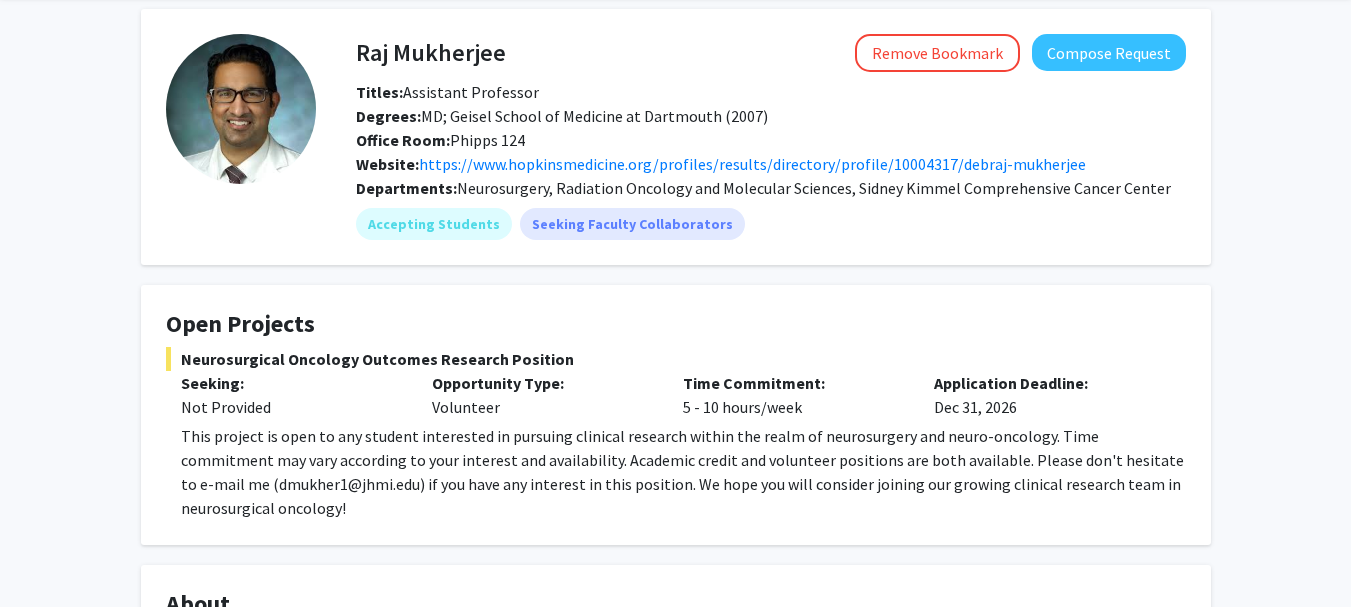 scroll, scrollTop: 114, scrollLeft: 0, axis: vertical 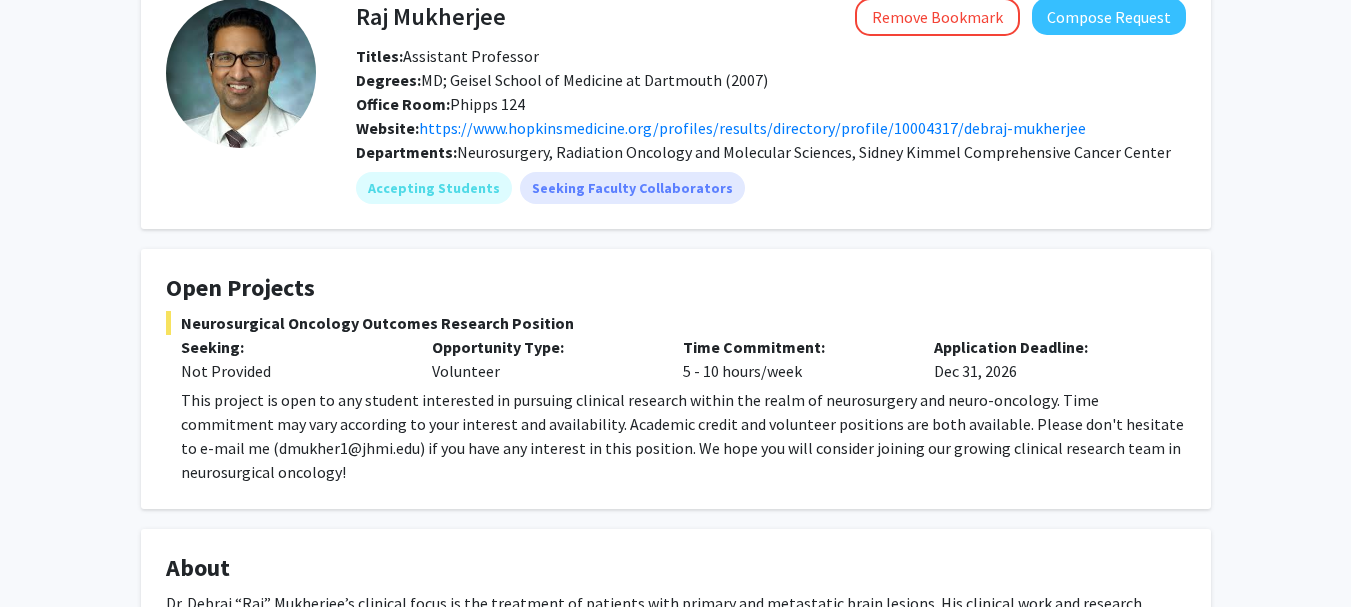click on "This project is open to any student interested in pursuing clinical research within the realm of neurosurgery and neuro-oncology. Time commitment may vary according to your interest and availability.  Academic credit and volunteer positions are both available. Please don't hesitate to e-mail me (dmukher1@jhmi.edu) if you have any interest in this position. We hope you will consider joining our growing clinical research team in neurosurgical oncology!" 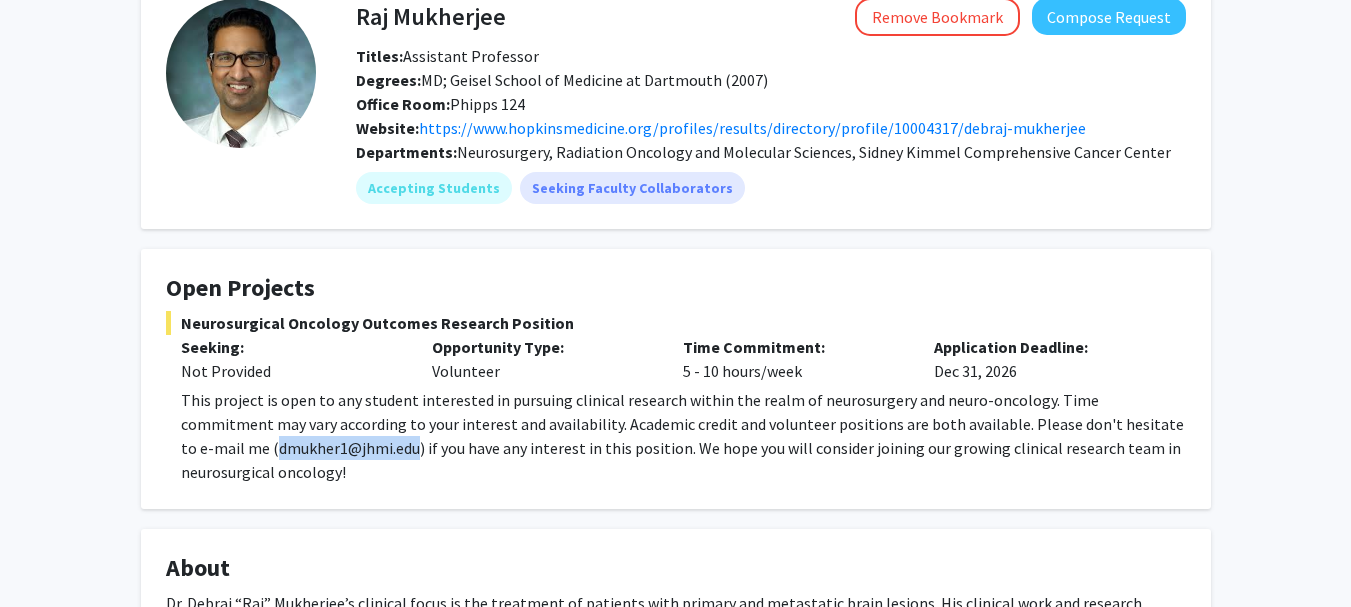 drag, startPoint x: 326, startPoint y: 447, endPoint x: 185, endPoint y: 452, distance: 141.08862 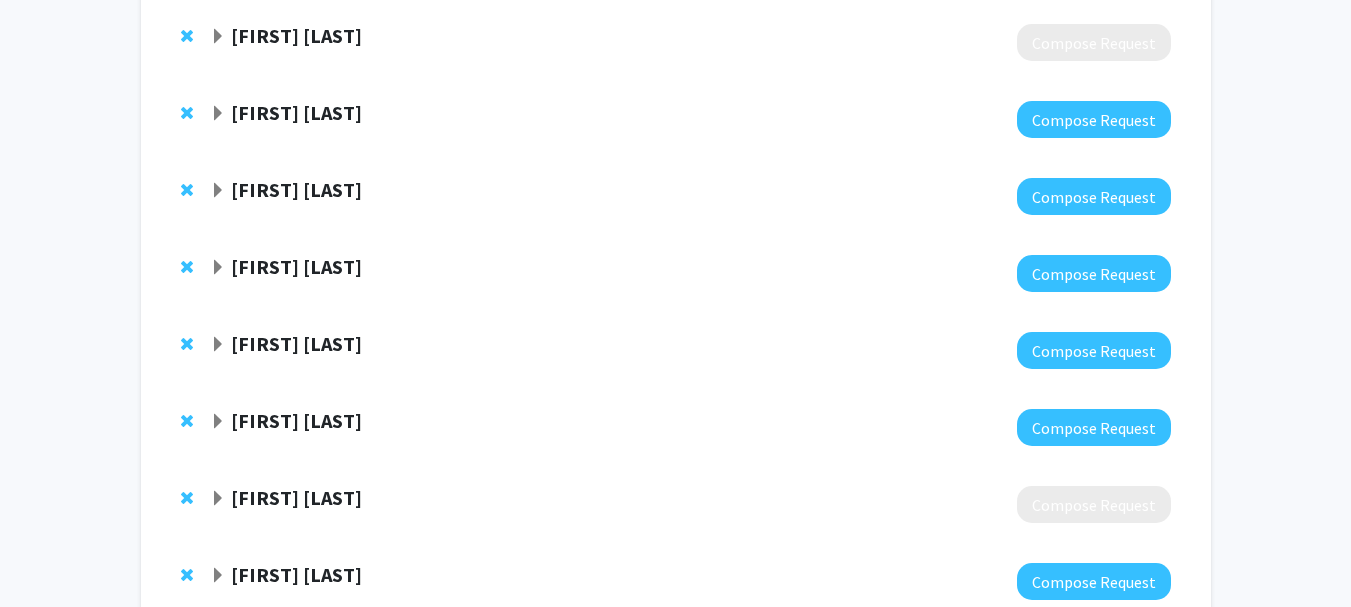 scroll, scrollTop: 1900, scrollLeft: 0, axis: vertical 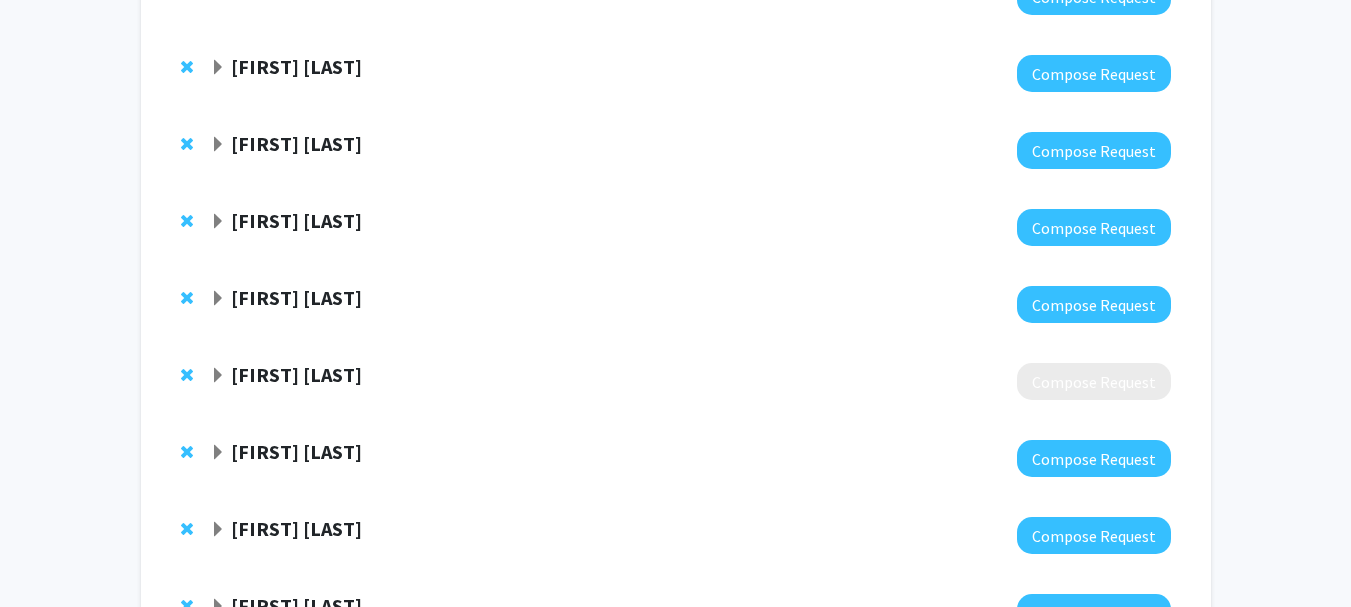 click 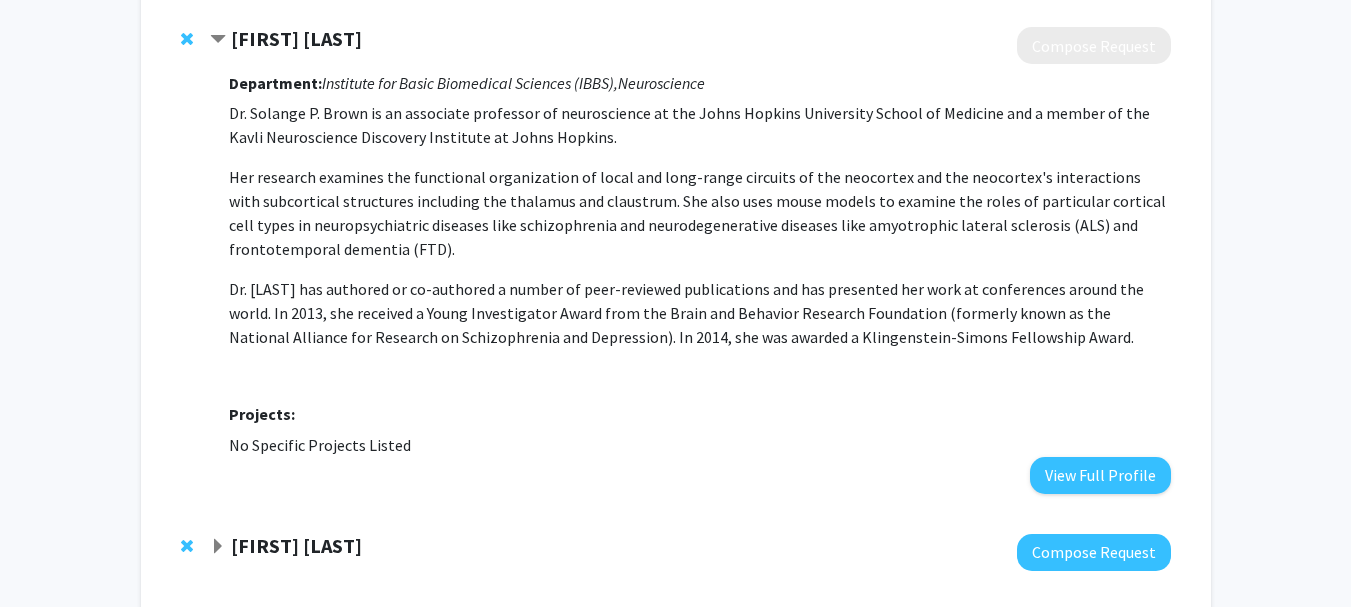 scroll, scrollTop: 2200, scrollLeft: 0, axis: vertical 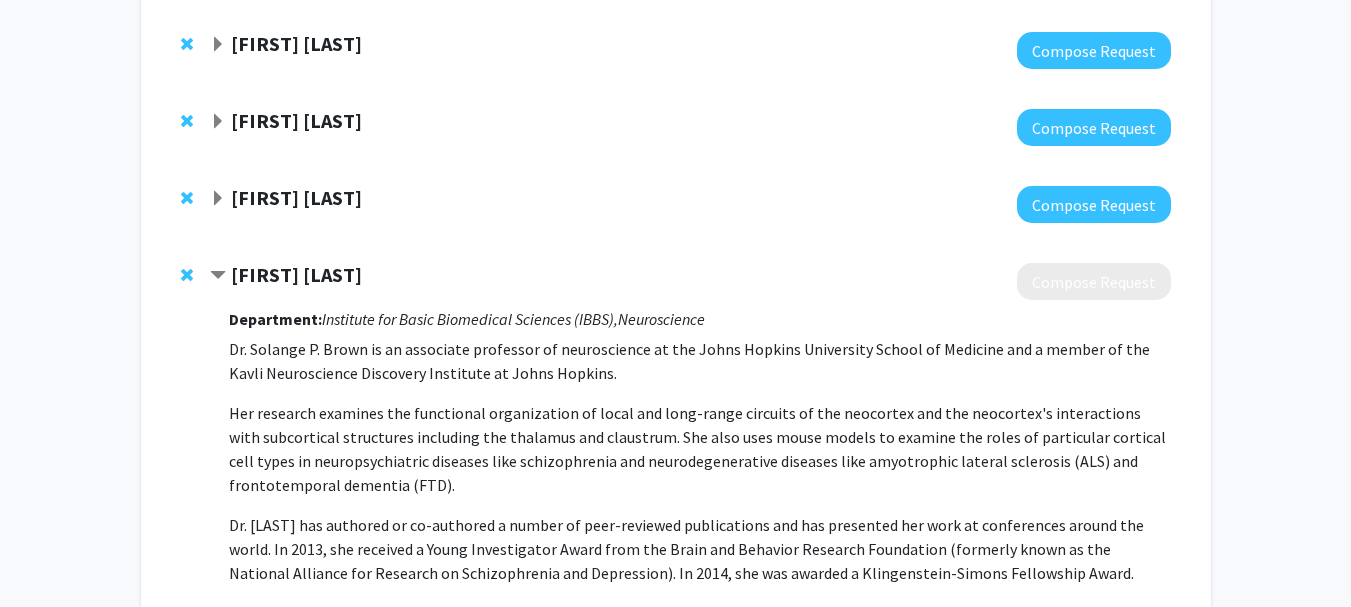 click 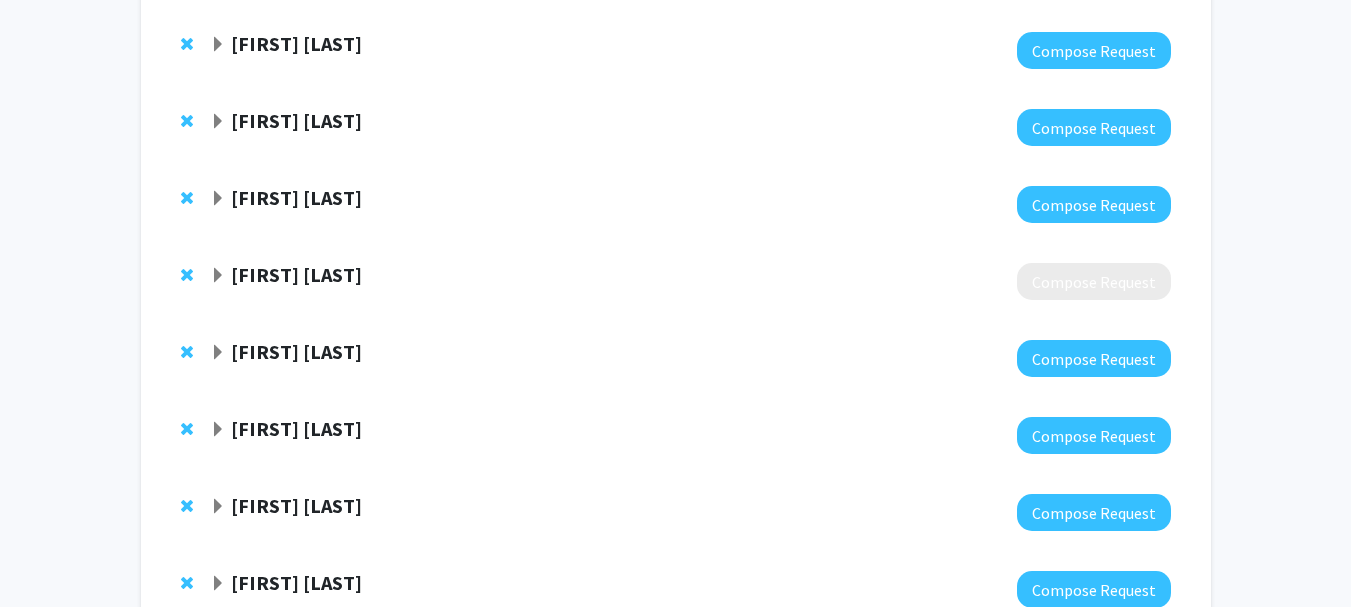 click on "Solange Brown" 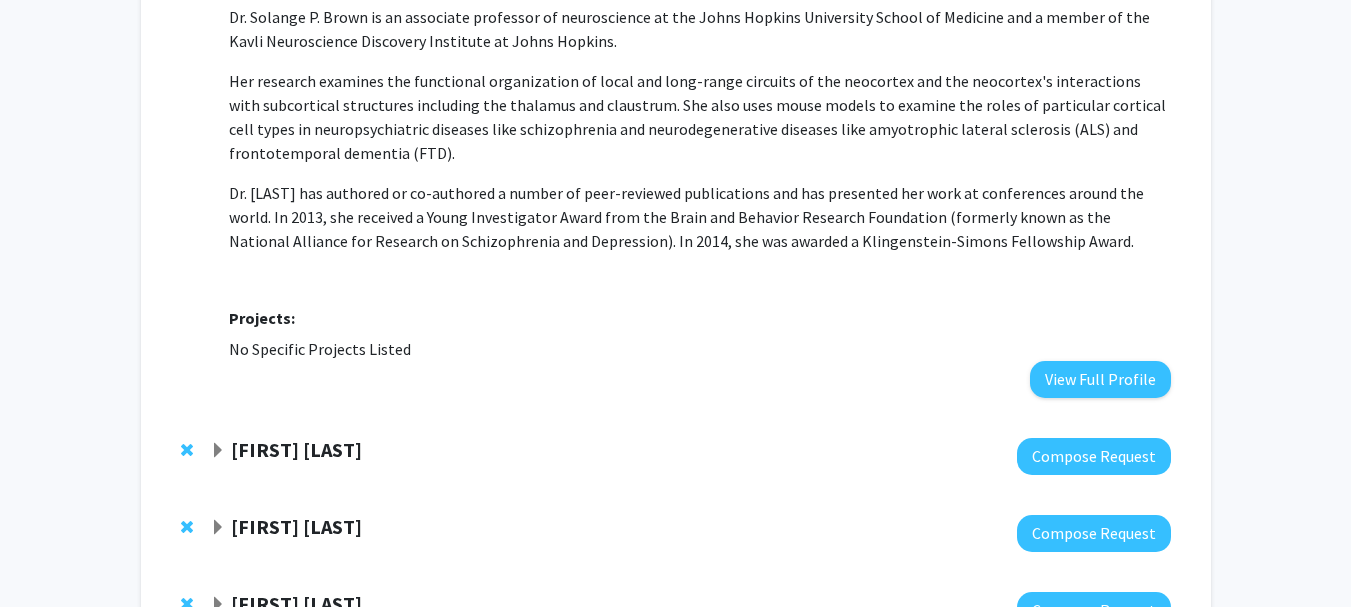 scroll, scrollTop: 2300, scrollLeft: 0, axis: vertical 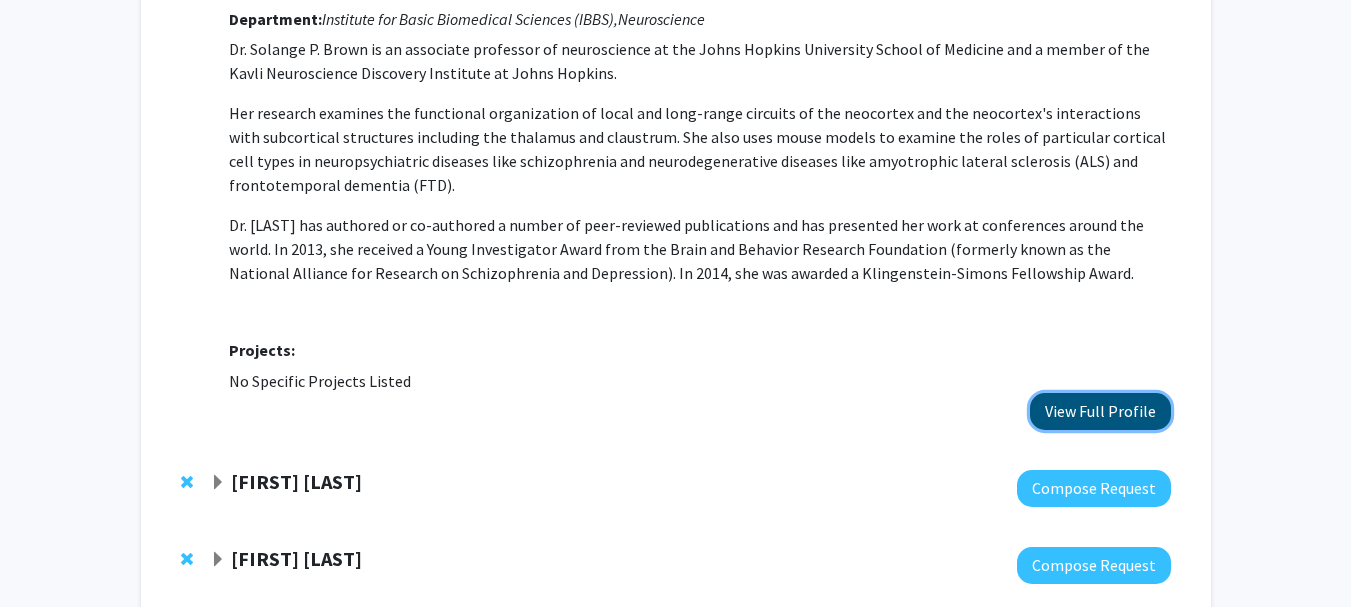 click on "View Full Profile" at bounding box center [1100, 411] 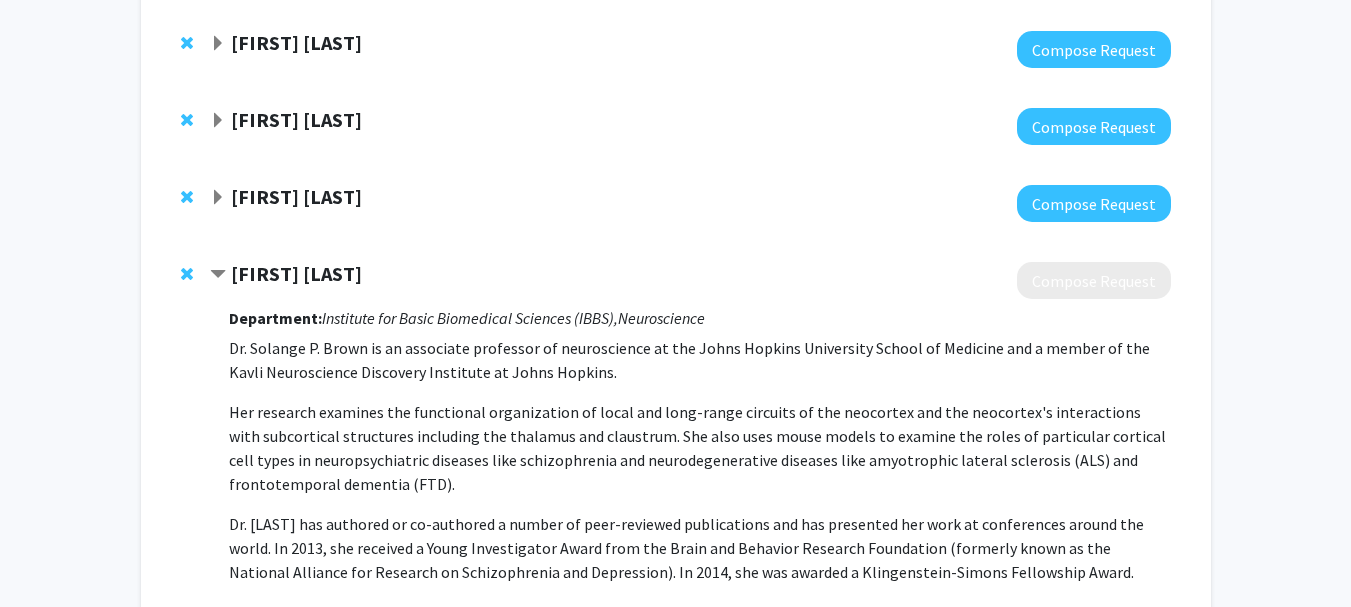 scroll, scrollTop: 2000, scrollLeft: 0, axis: vertical 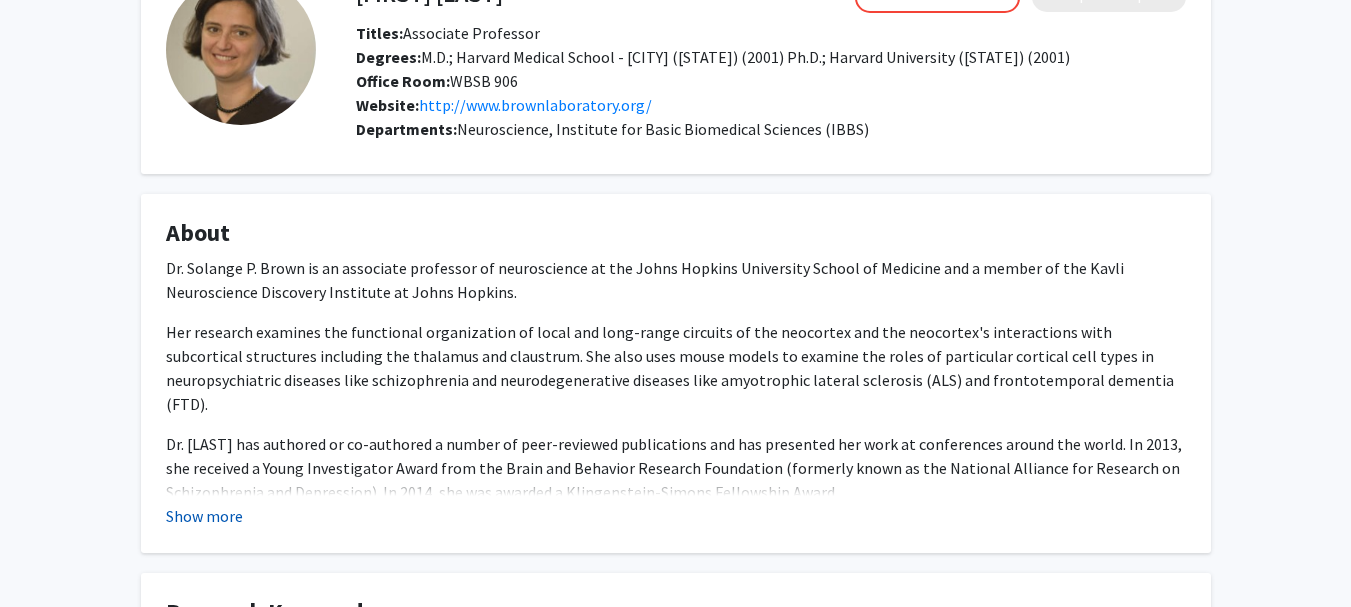 click on "Show more" 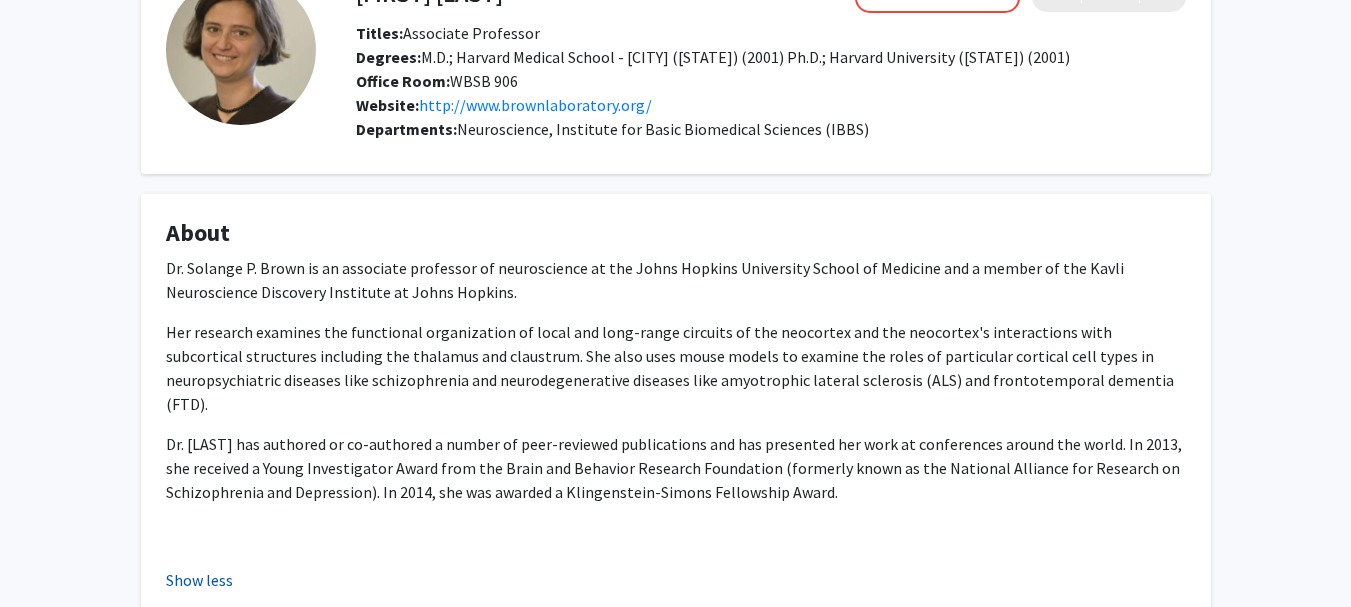 click on "Show less" 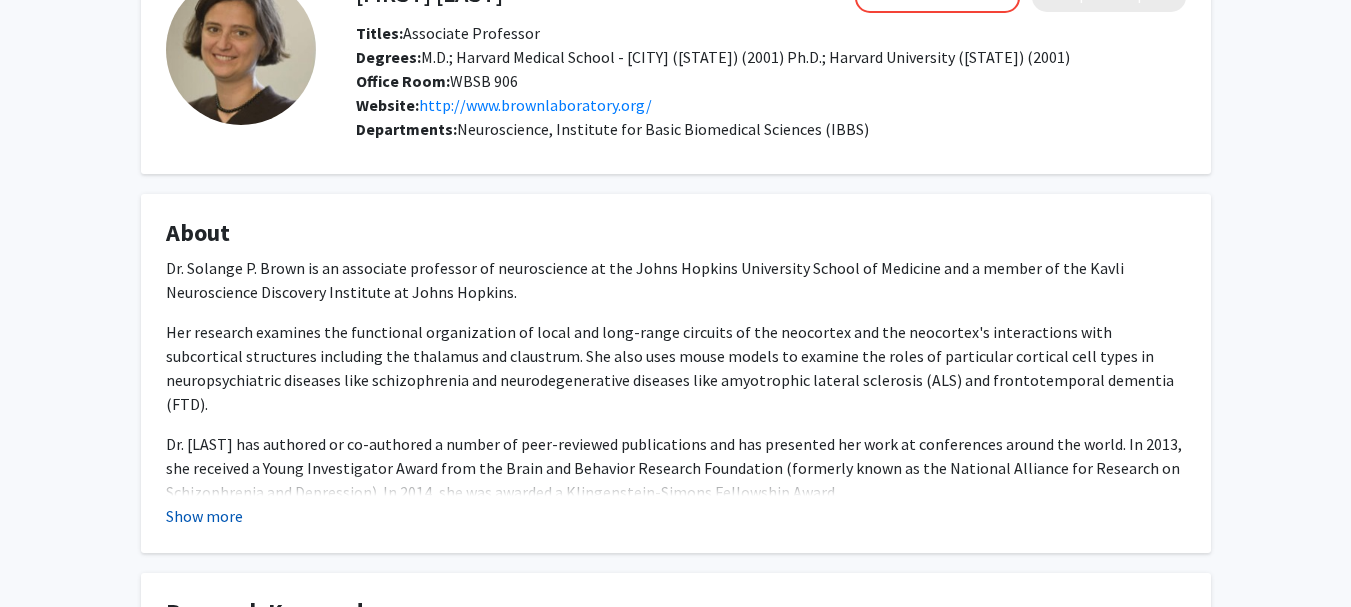 click on "Show more" 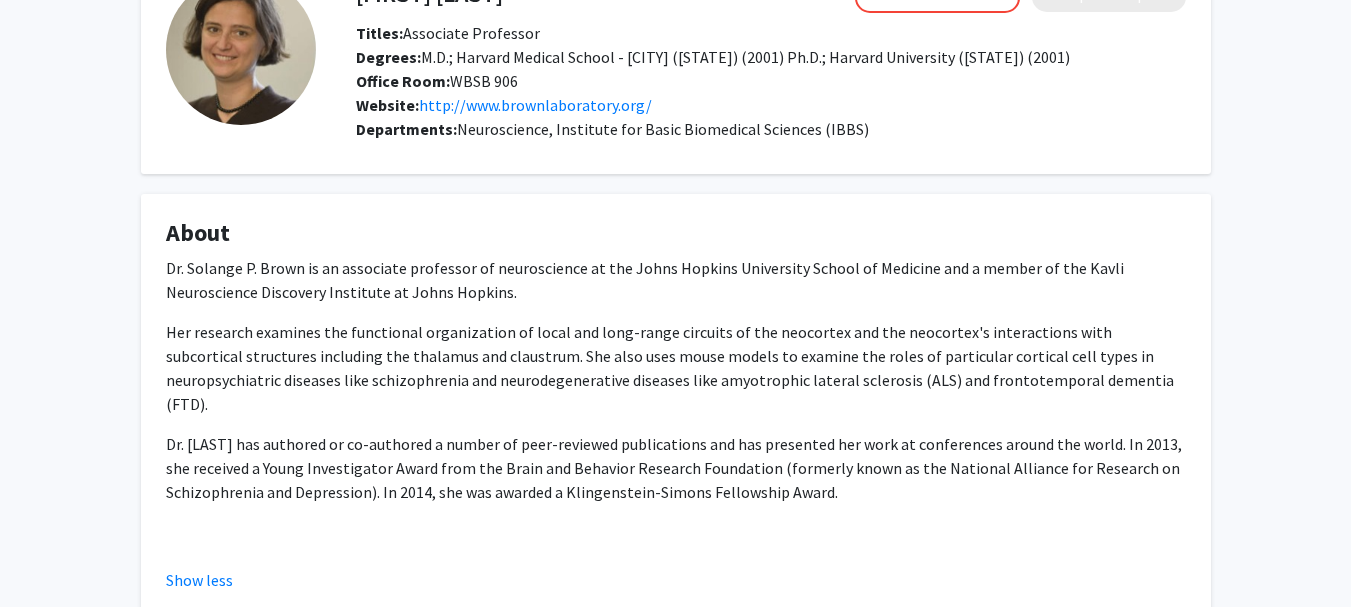 scroll, scrollTop: 37, scrollLeft: 0, axis: vertical 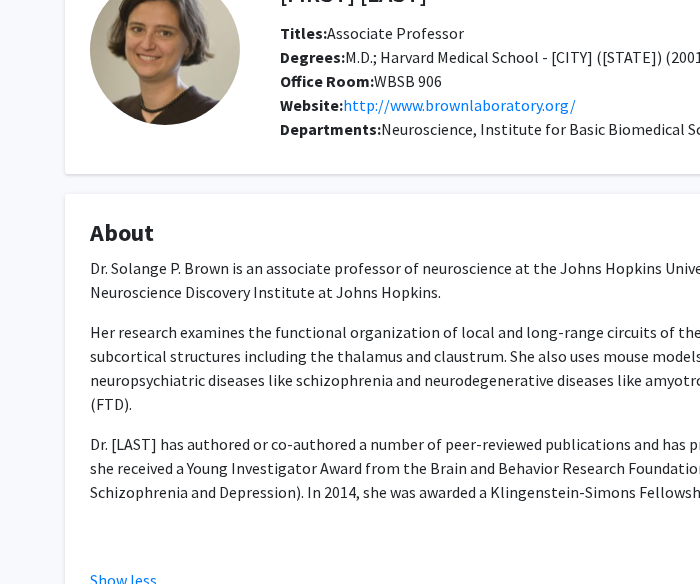 click on "Dr. Solange P. Brown is an associate professor of neuroscience at the Johns Hopkins University School of Medicine and a member of the Kavli Neuroscience Discovery Institute at Johns Hopkins." 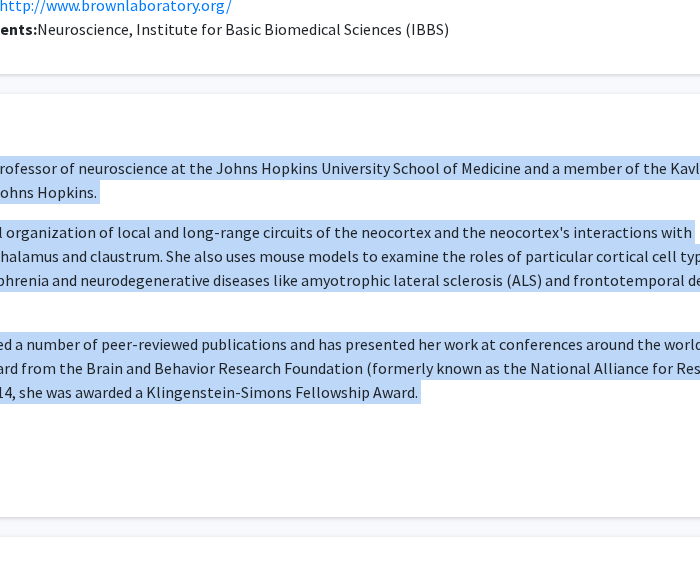 scroll, scrollTop: 237, scrollLeft: 398, axis: both 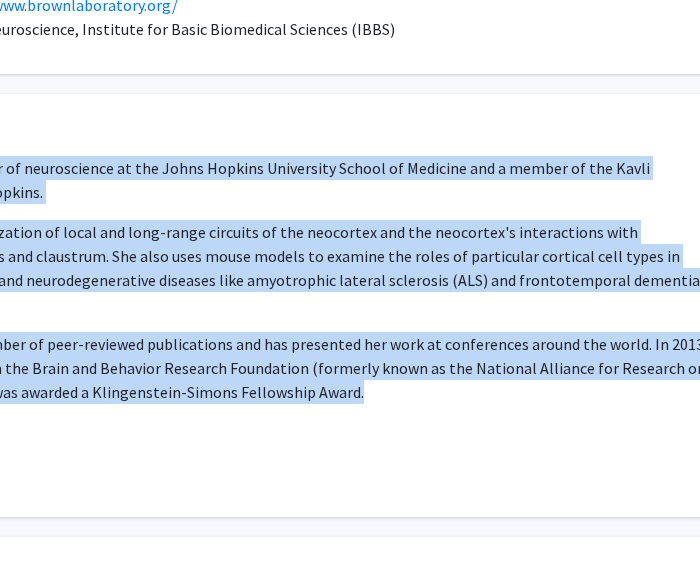 drag, startPoint x: 88, startPoint y: 271, endPoint x: 462, endPoint y: 371, distance: 387.1382 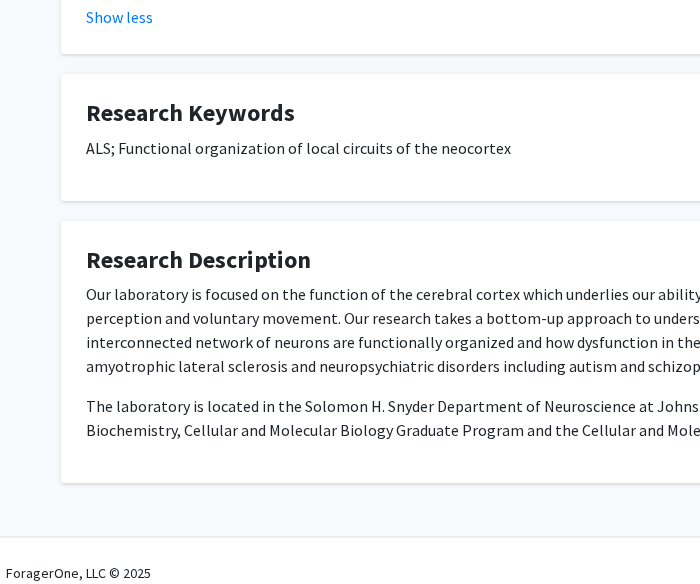 scroll, scrollTop: 700, scrollLeft: 6, axis: both 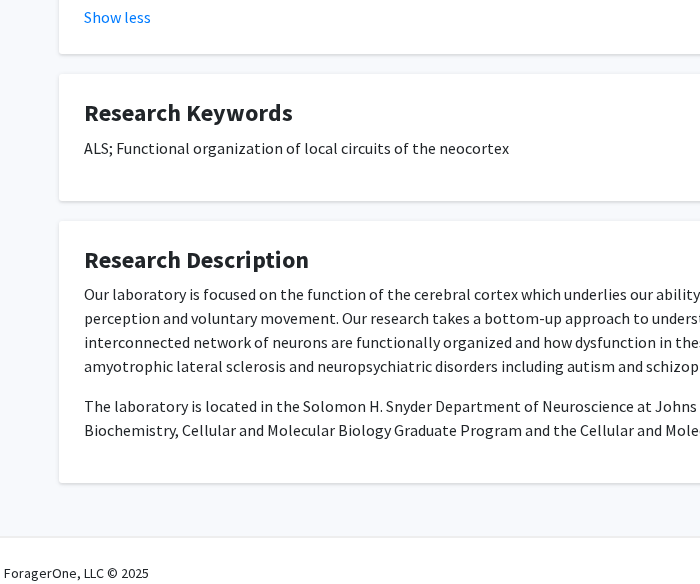 click on "Our laboratory is focused on the function of the cerebral cortex which underlies our ability to interact with our environment through sensory perception and voluntary movement.  Our research takes a bottom-up approach to understanding how the neural circuits of this massively interconnected network of neurons are functionally organized and how dysfunction in these circuits contributes to neurodegenerative diseases like amyotrophic lateral sclerosis and neuropsychiatric disorders including autism and schizophrenia." 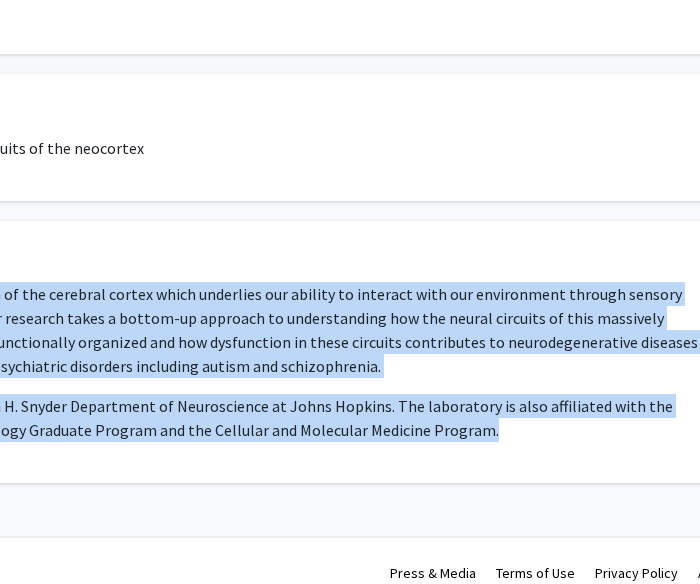 scroll, scrollTop: 700, scrollLeft: 500, axis: both 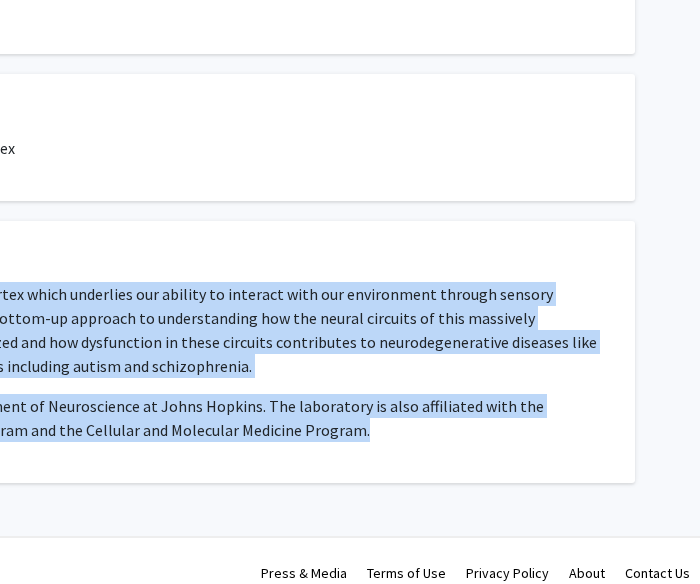drag, startPoint x: 84, startPoint y: 273, endPoint x: 392, endPoint y: 417, distance: 340 